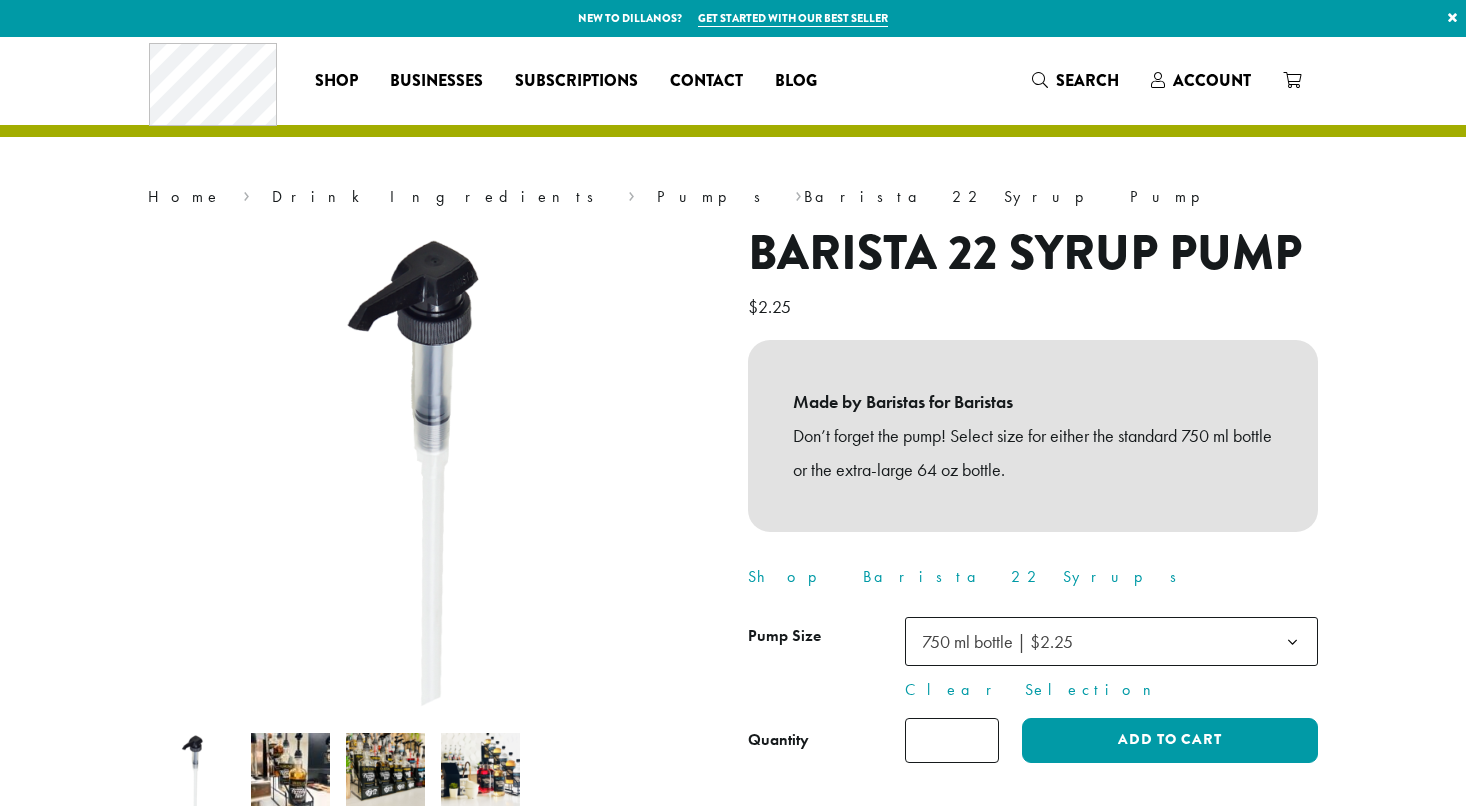 scroll, scrollTop: 0, scrollLeft: 0, axis: both 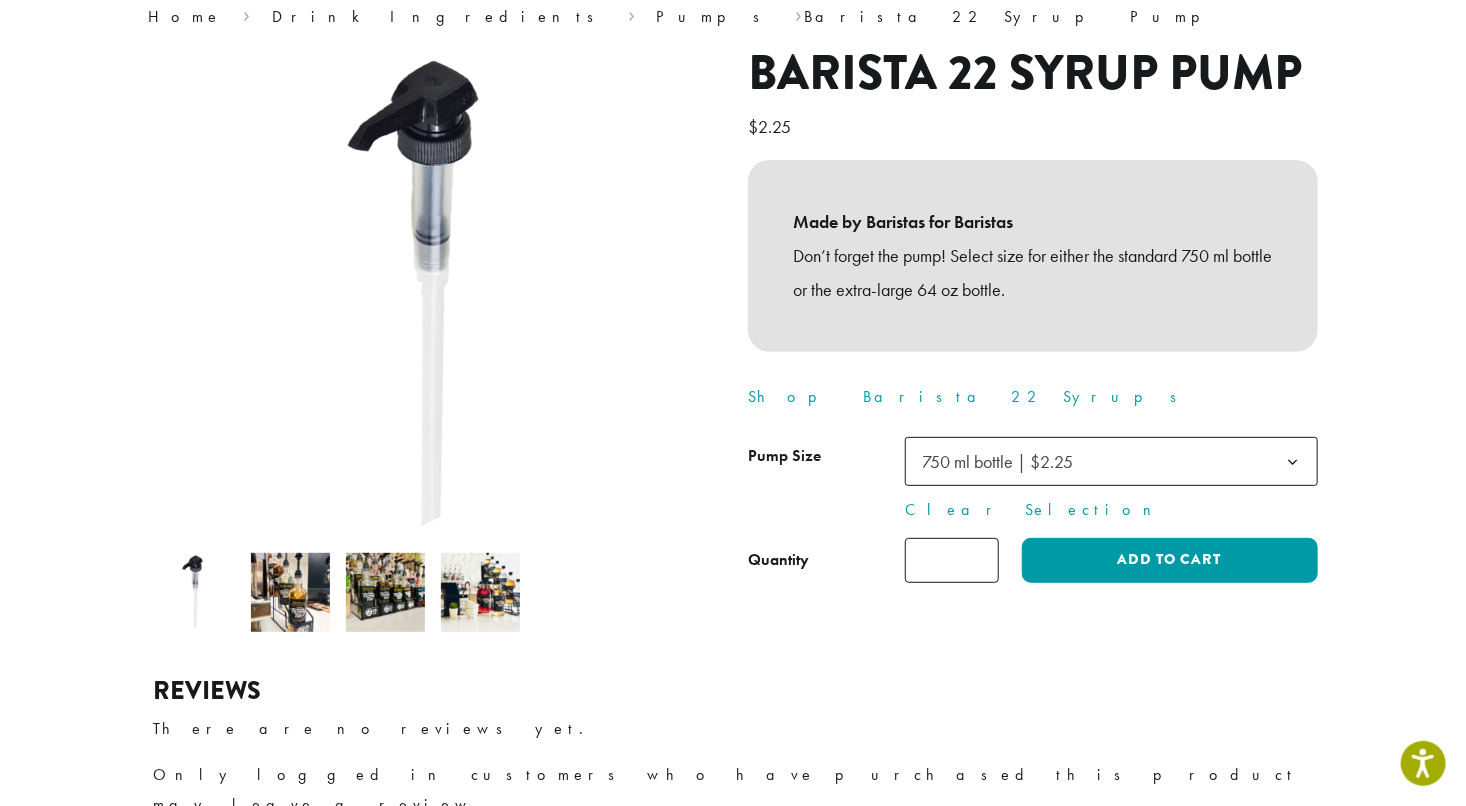click on "*" 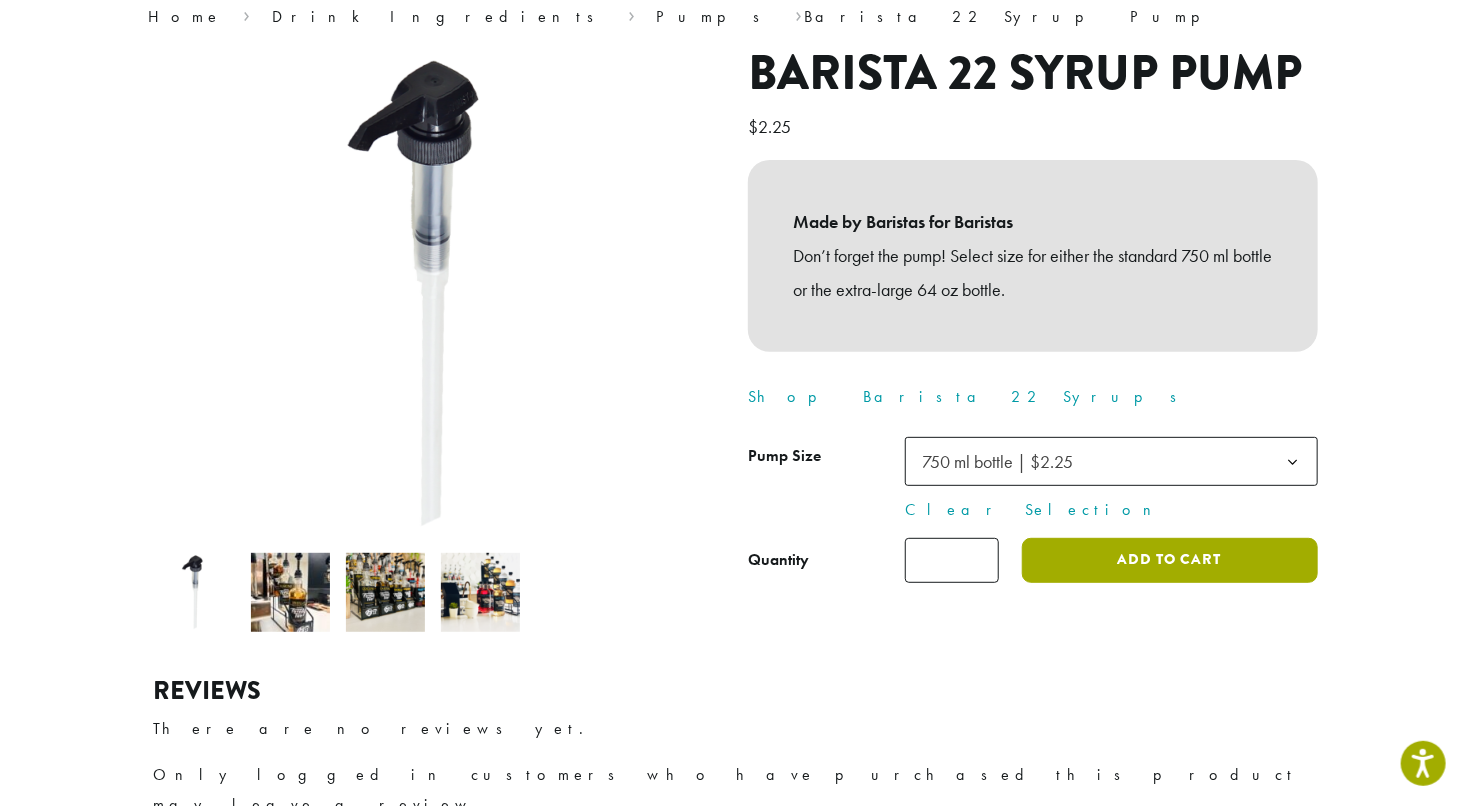 click on "Add to cart" 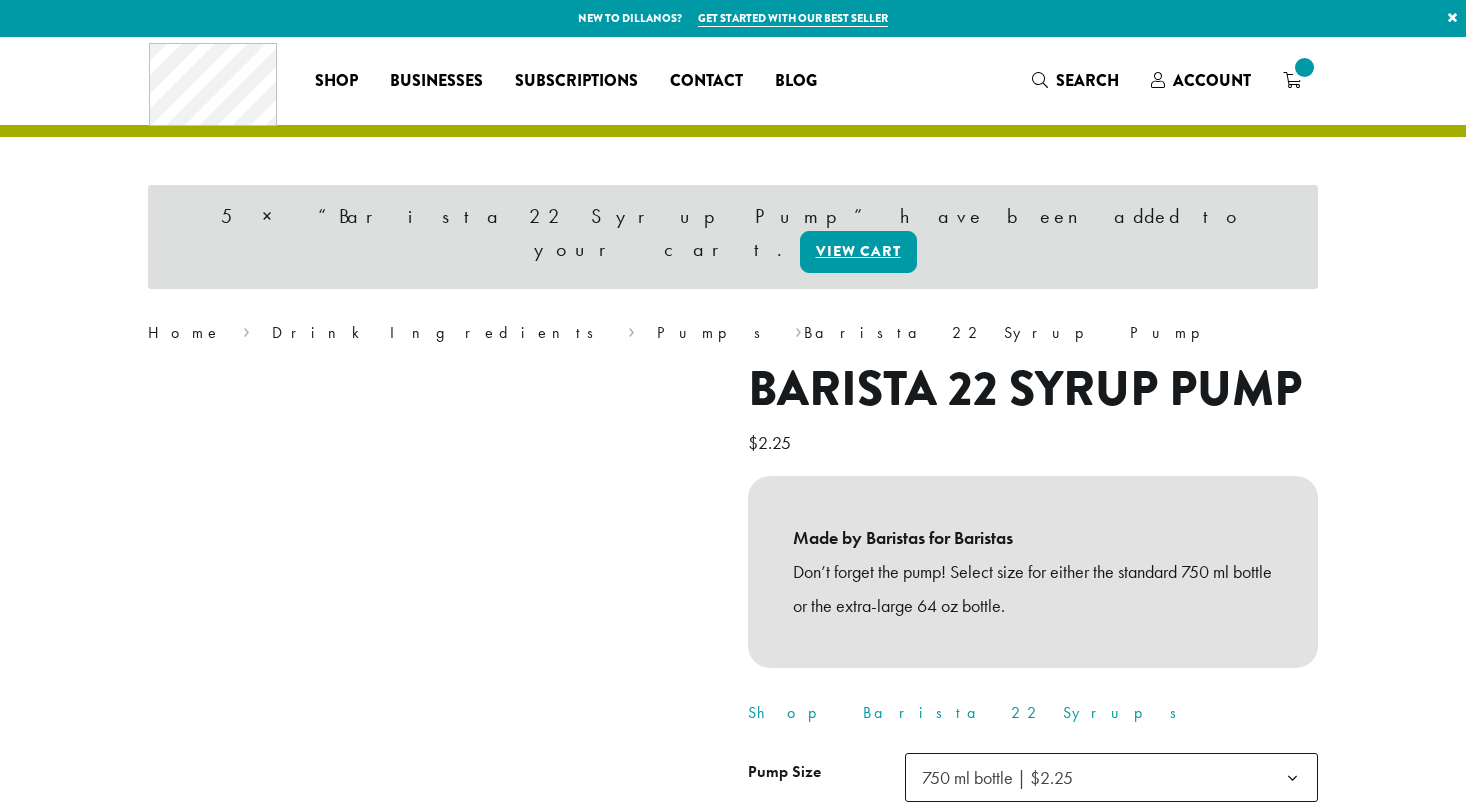 scroll, scrollTop: 0, scrollLeft: 0, axis: both 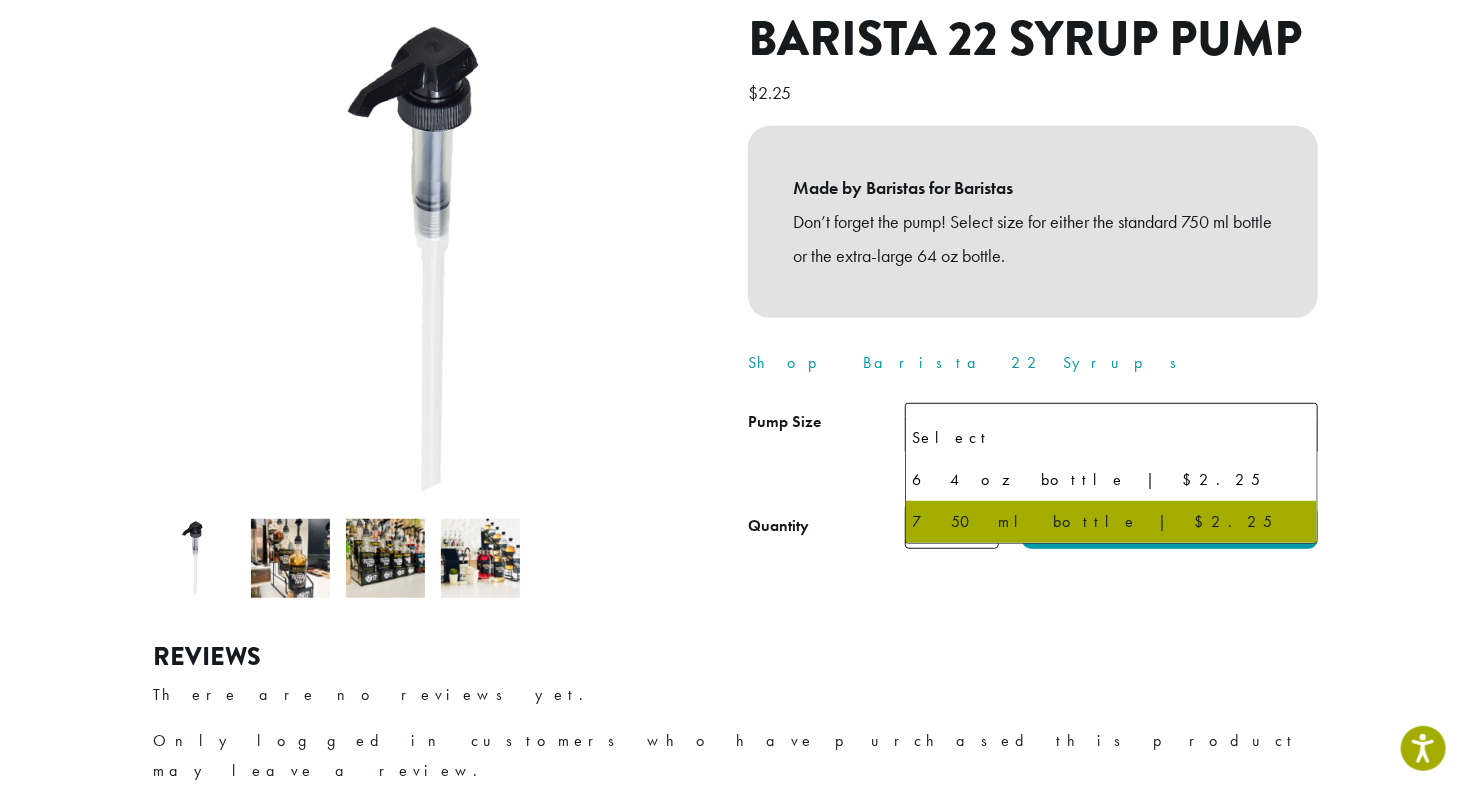 click on "750 ml bottle | $2.25" 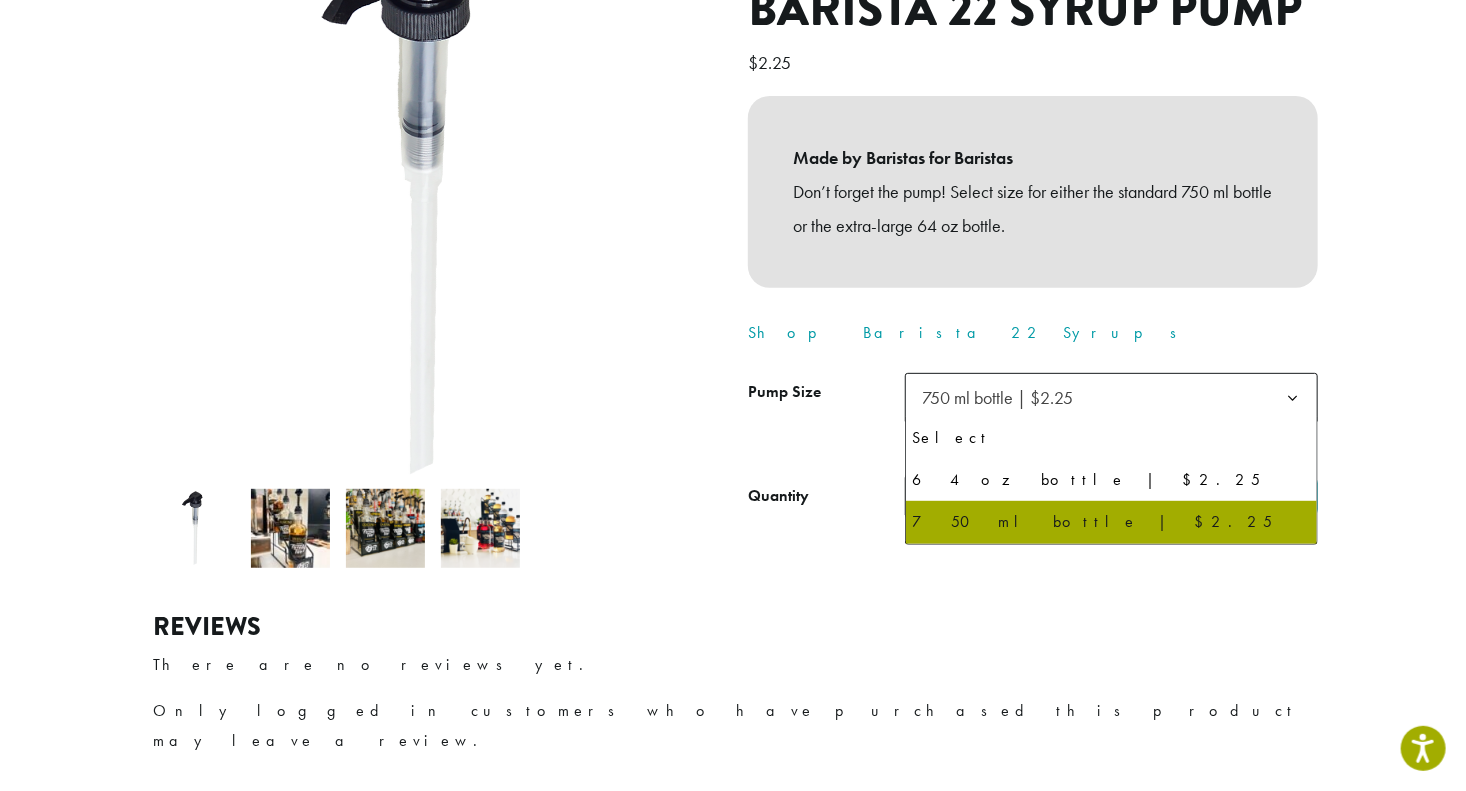 scroll, scrollTop: 0, scrollLeft: 0, axis: both 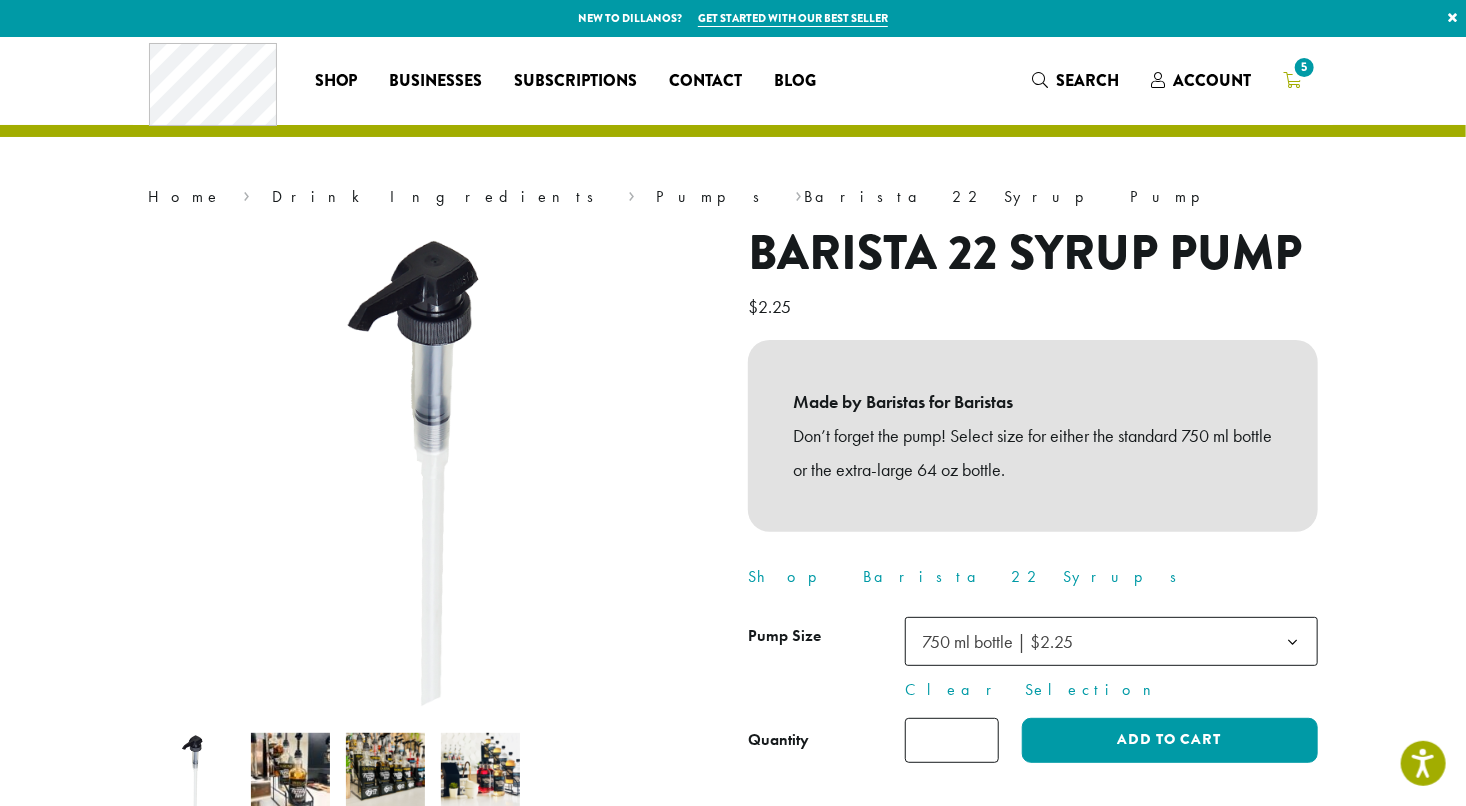 click on "5" at bounding box center [1304, 67] 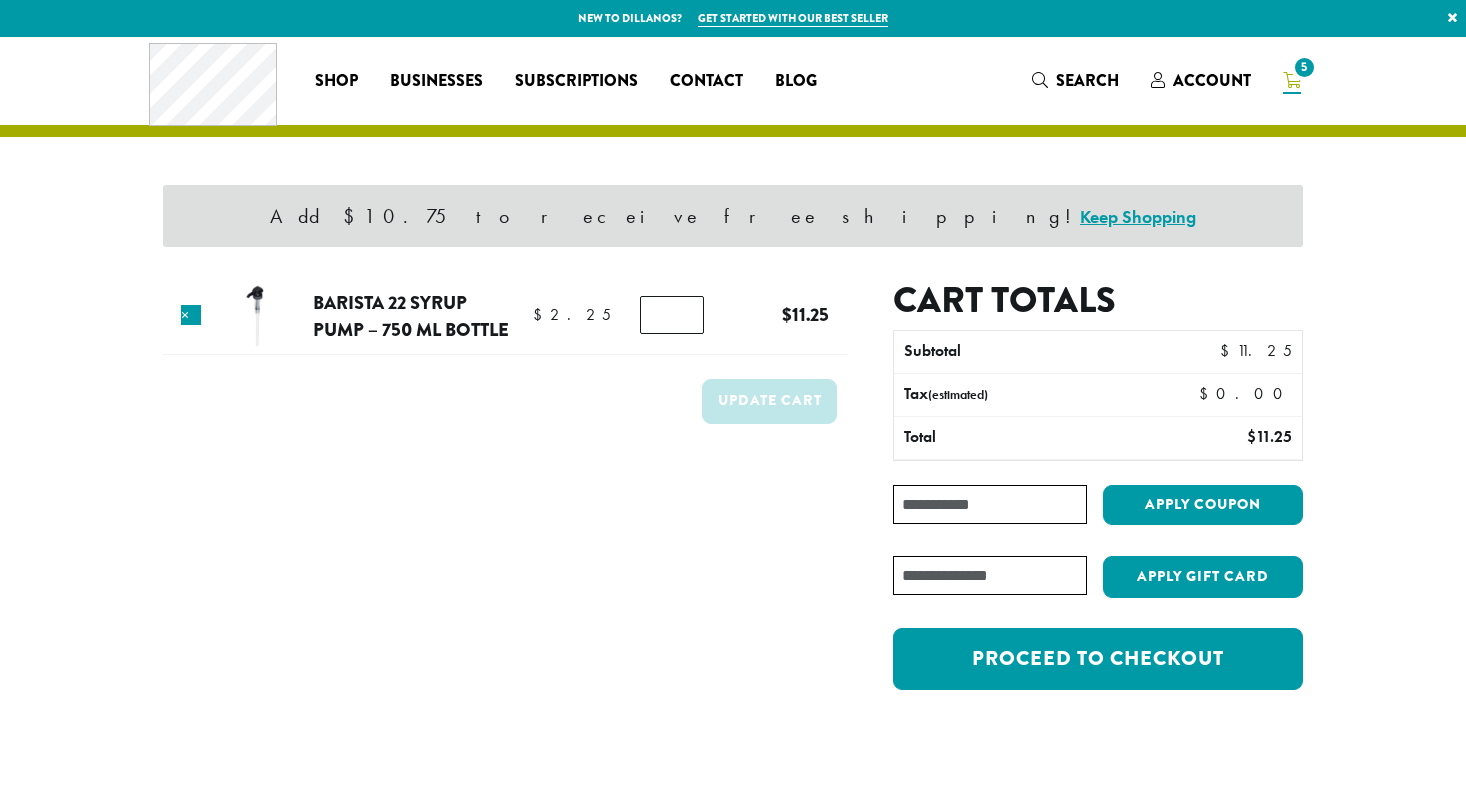 scroll, scrollTop: 0, scrollLeft: 0, axis: both 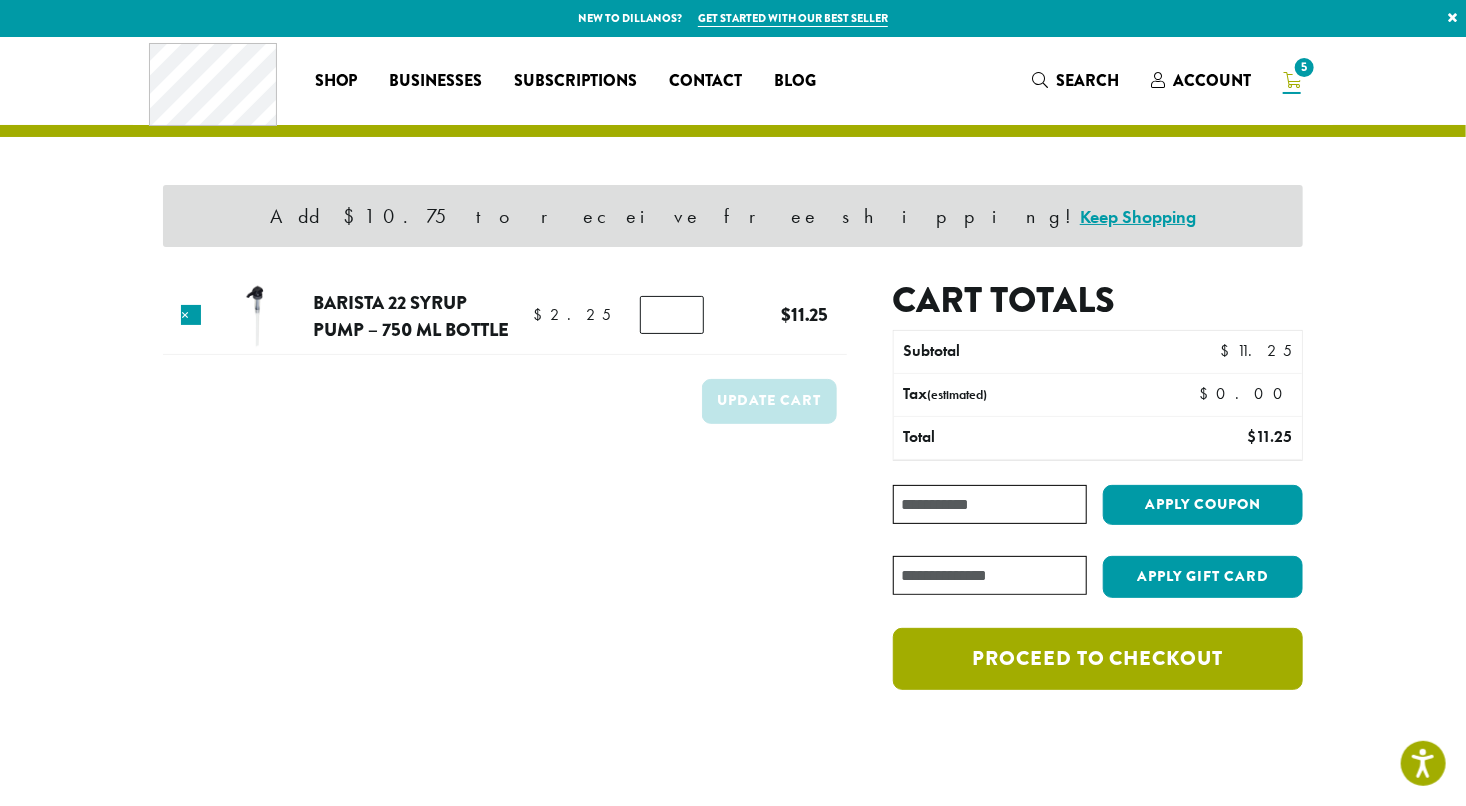click on "Proceed to checkout" at bounding box center [1098, 659] 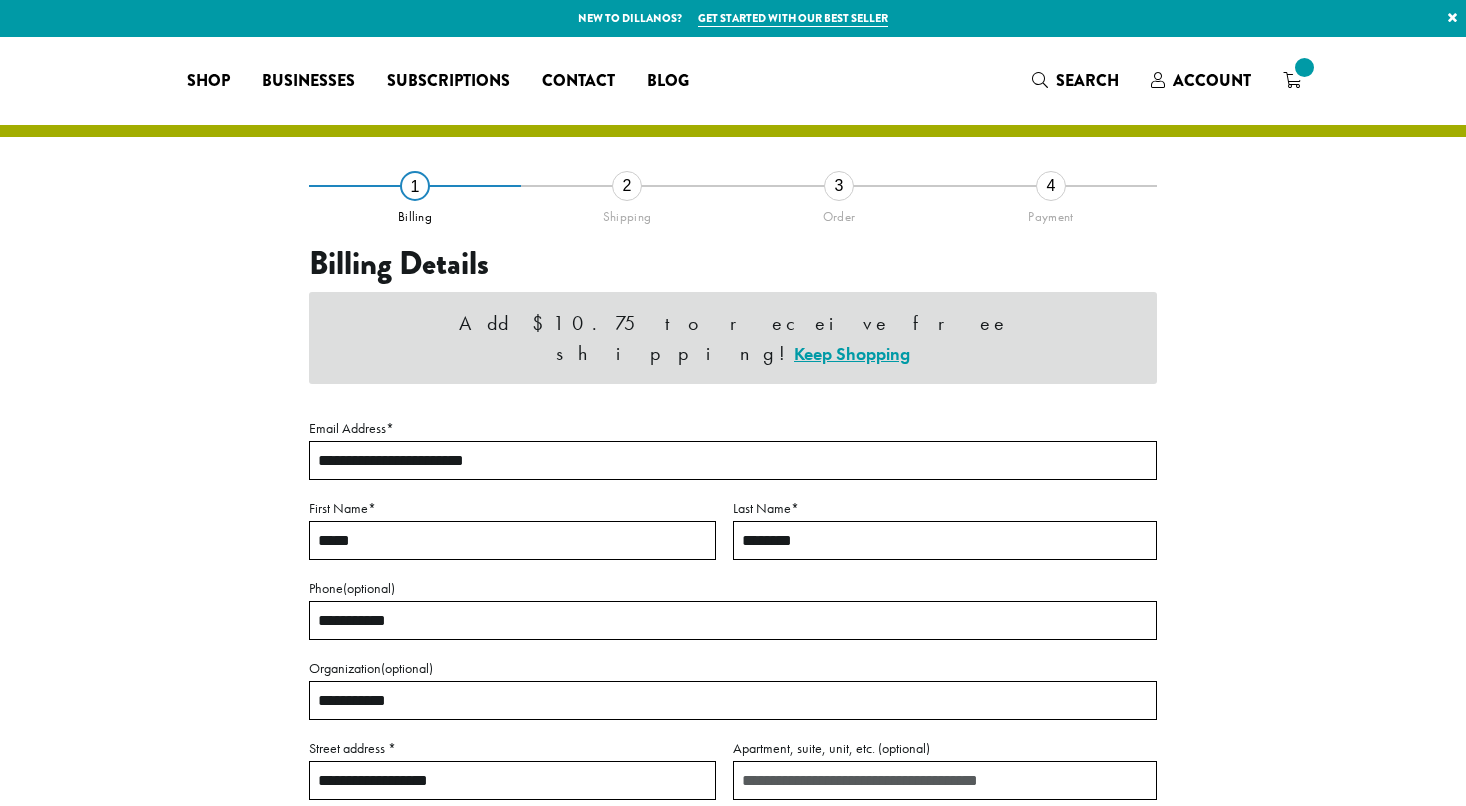 select on "**" 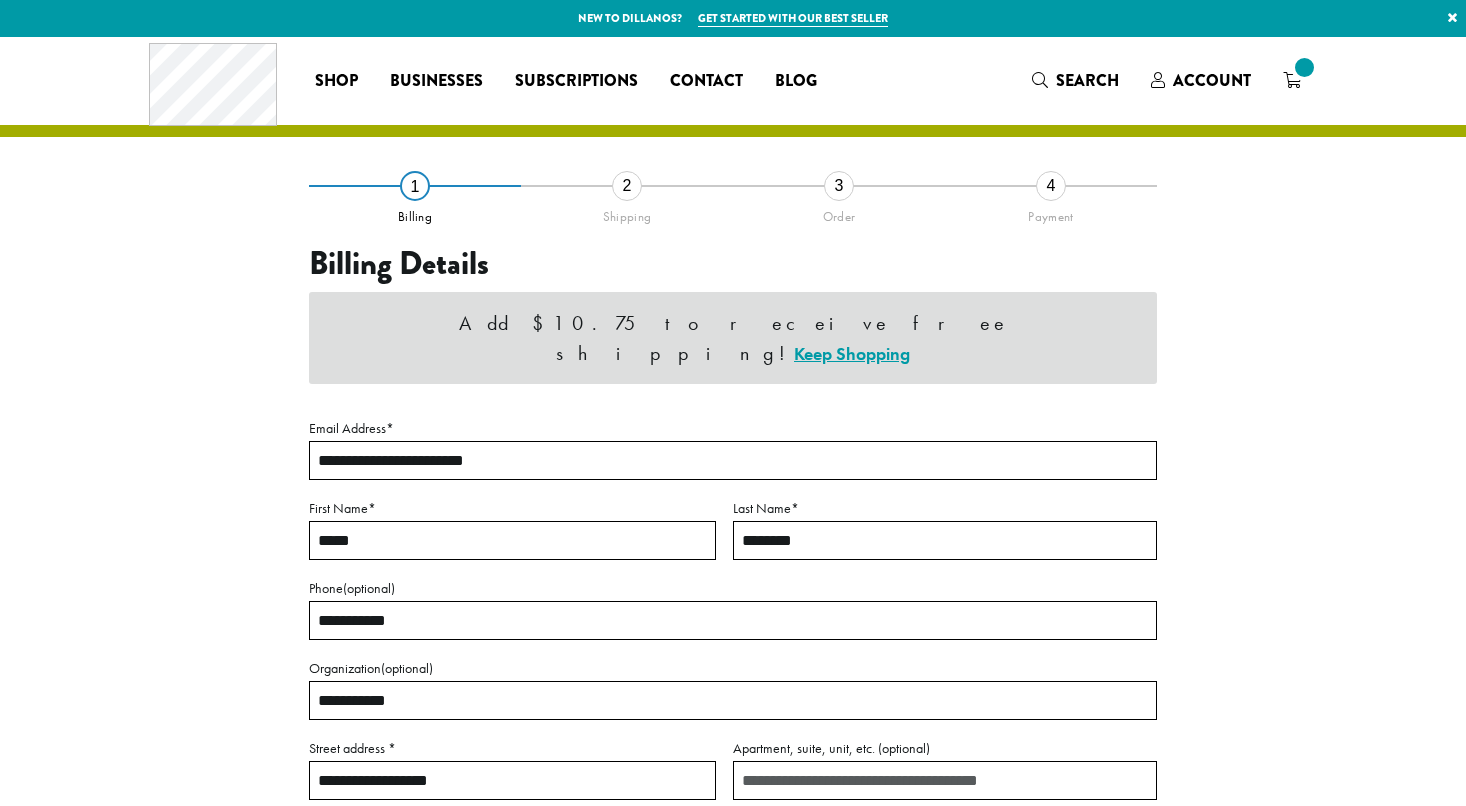 scroll, scrollTop: 0, scrollLeft: 0, axis: both 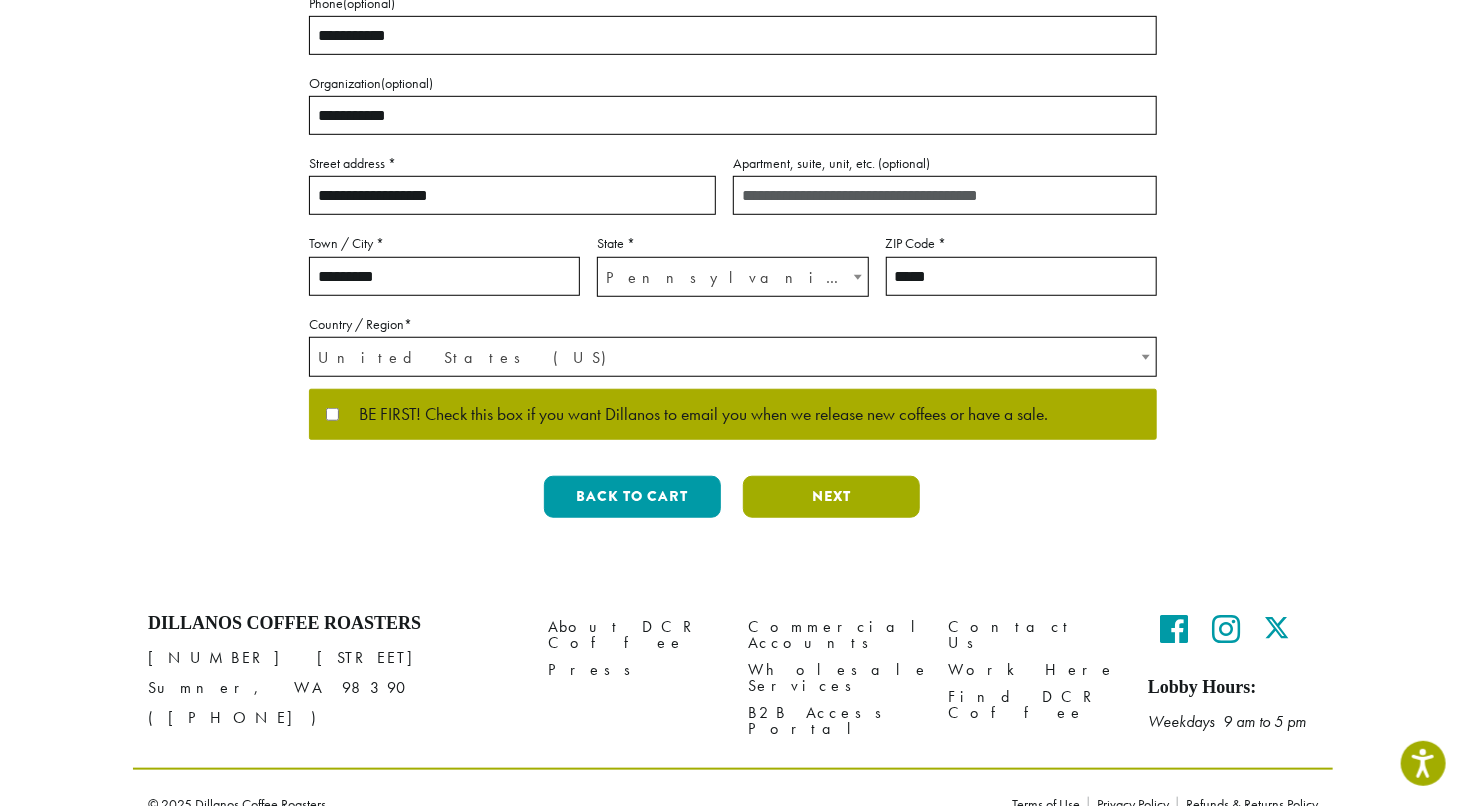 click on "Next" at bounding box center (831, 497) 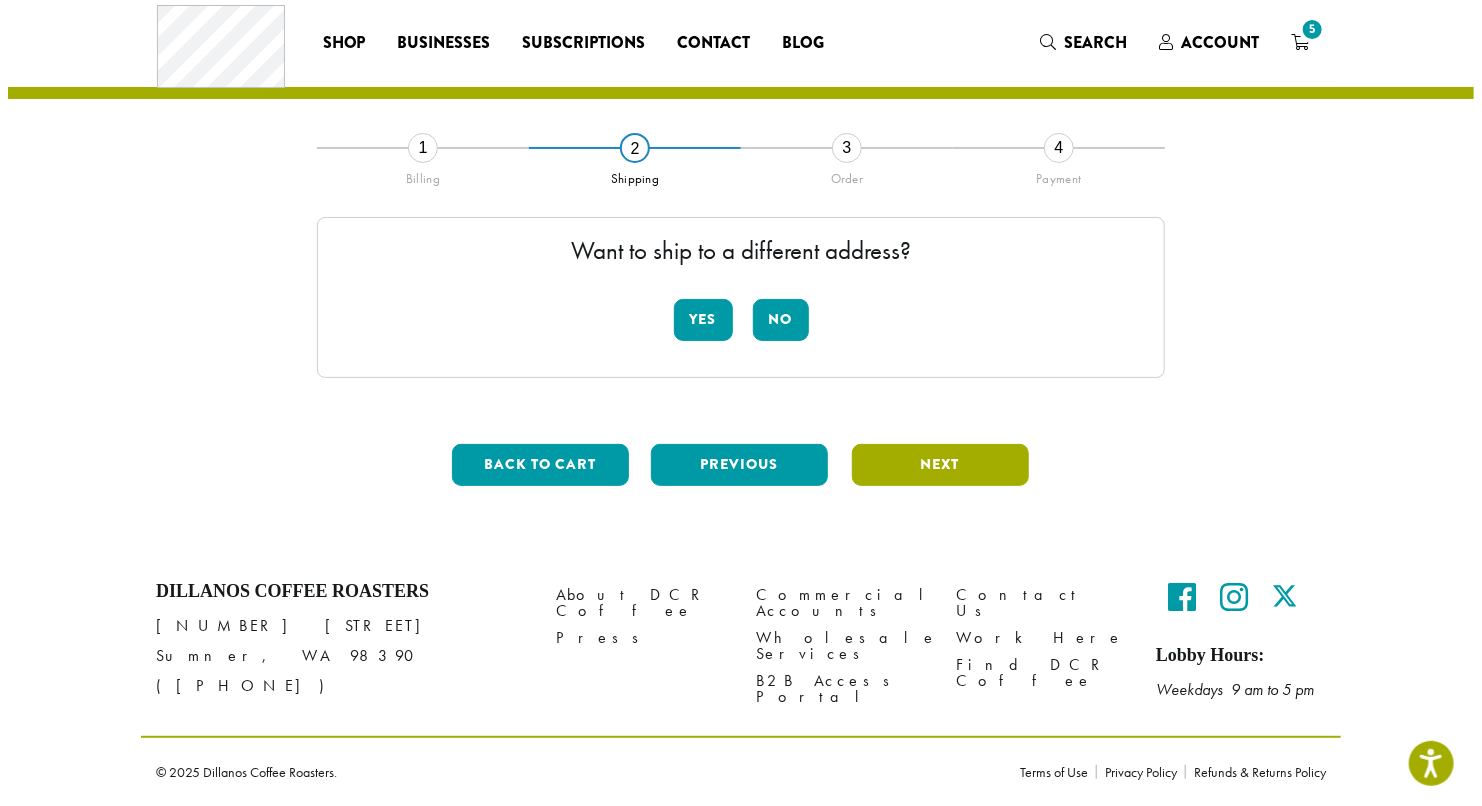 scroll, scrollTop: 36, scrollLeft: 0, axis: vertical 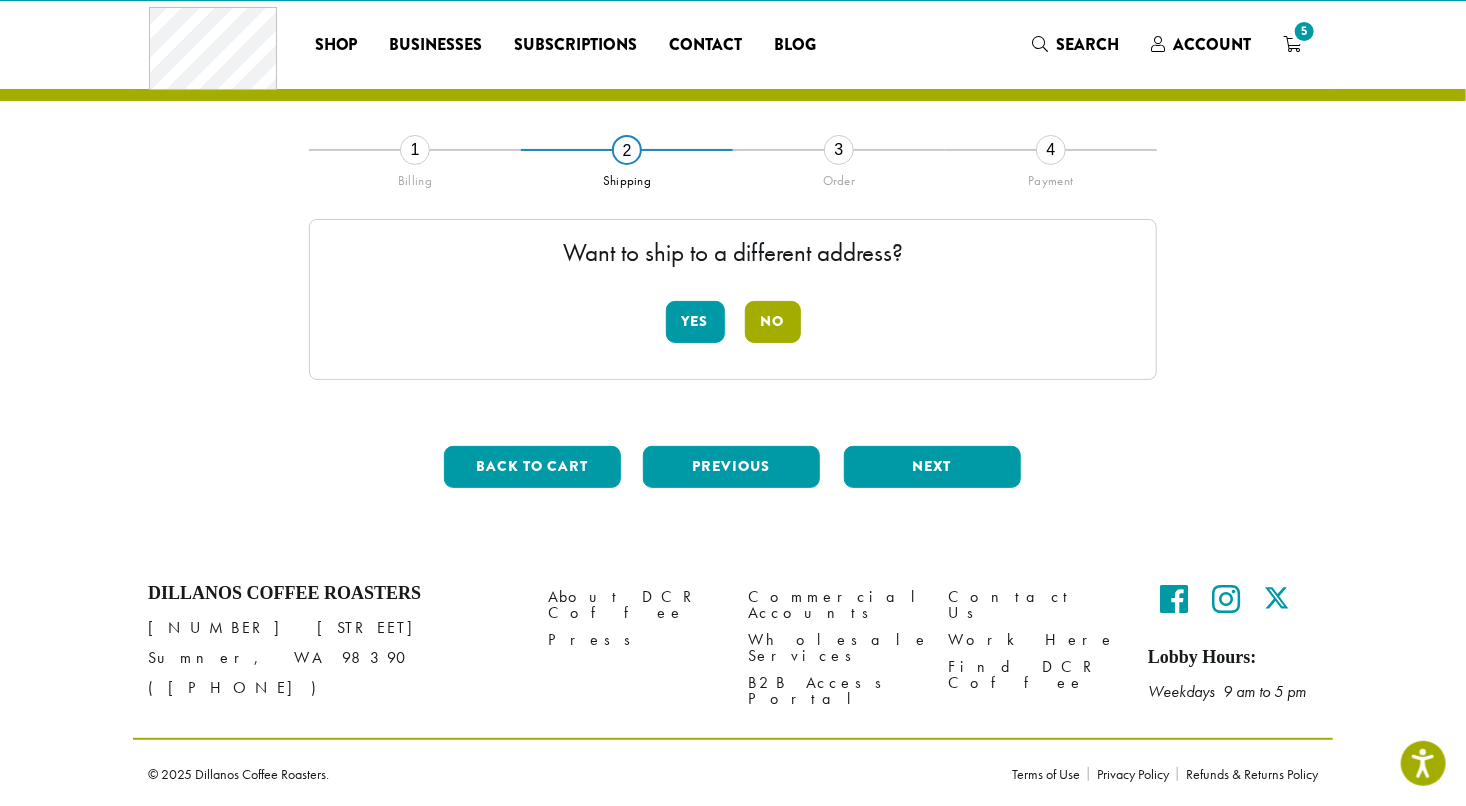 click on "No" at bounding box center (773, 322) 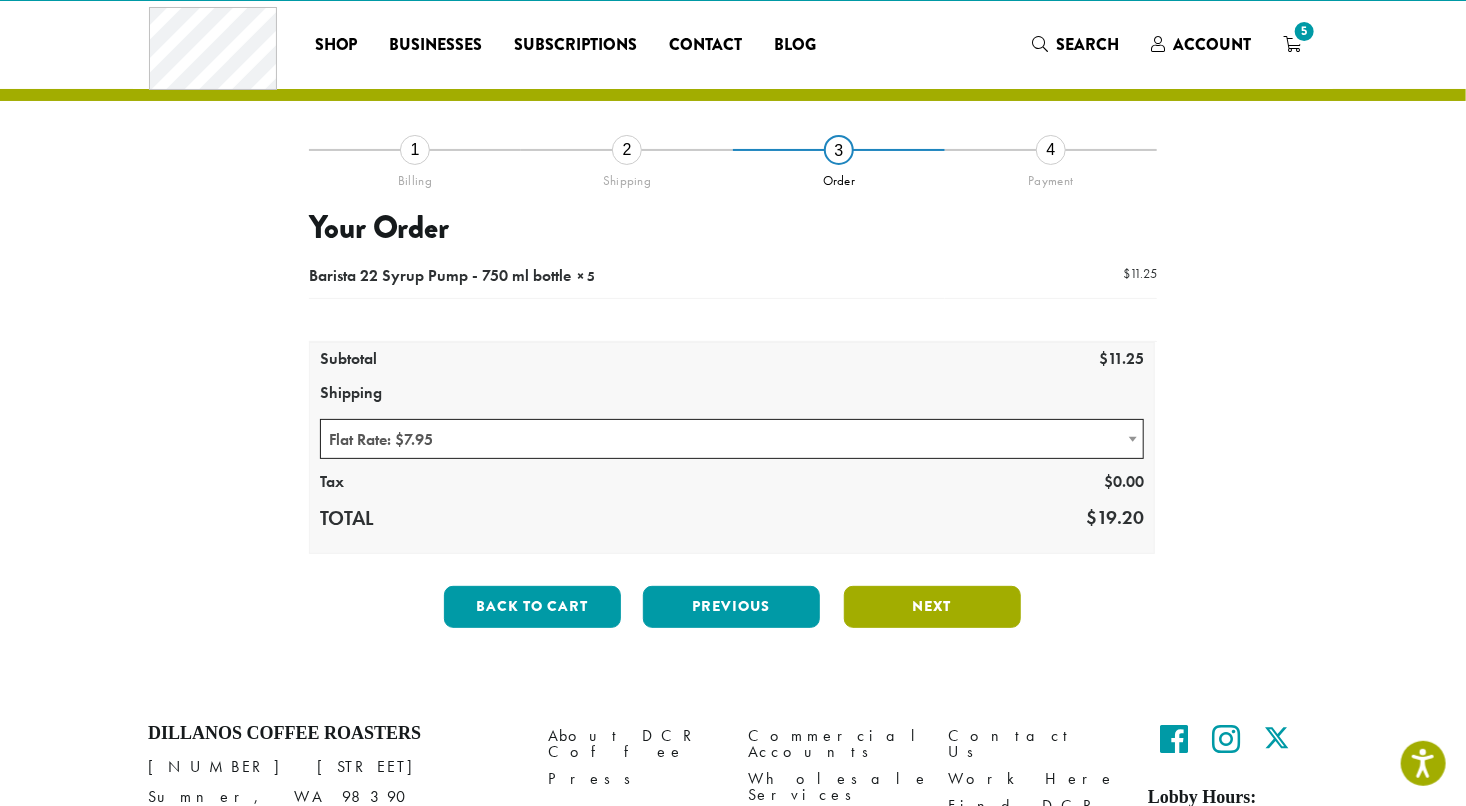 click on "Next" at bounding box center (932, 607) 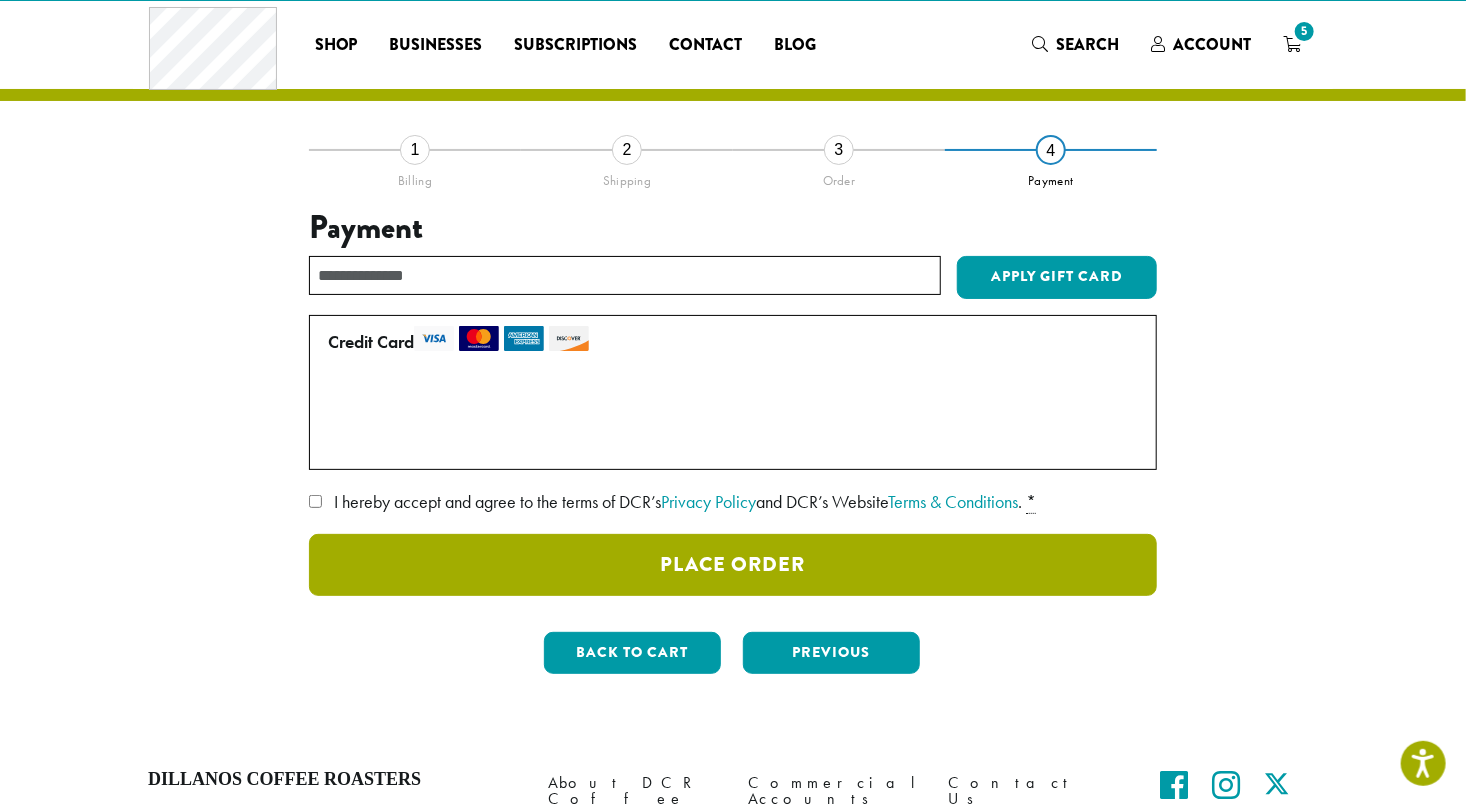 click on "Place Order" at bounding box center [733, 565] 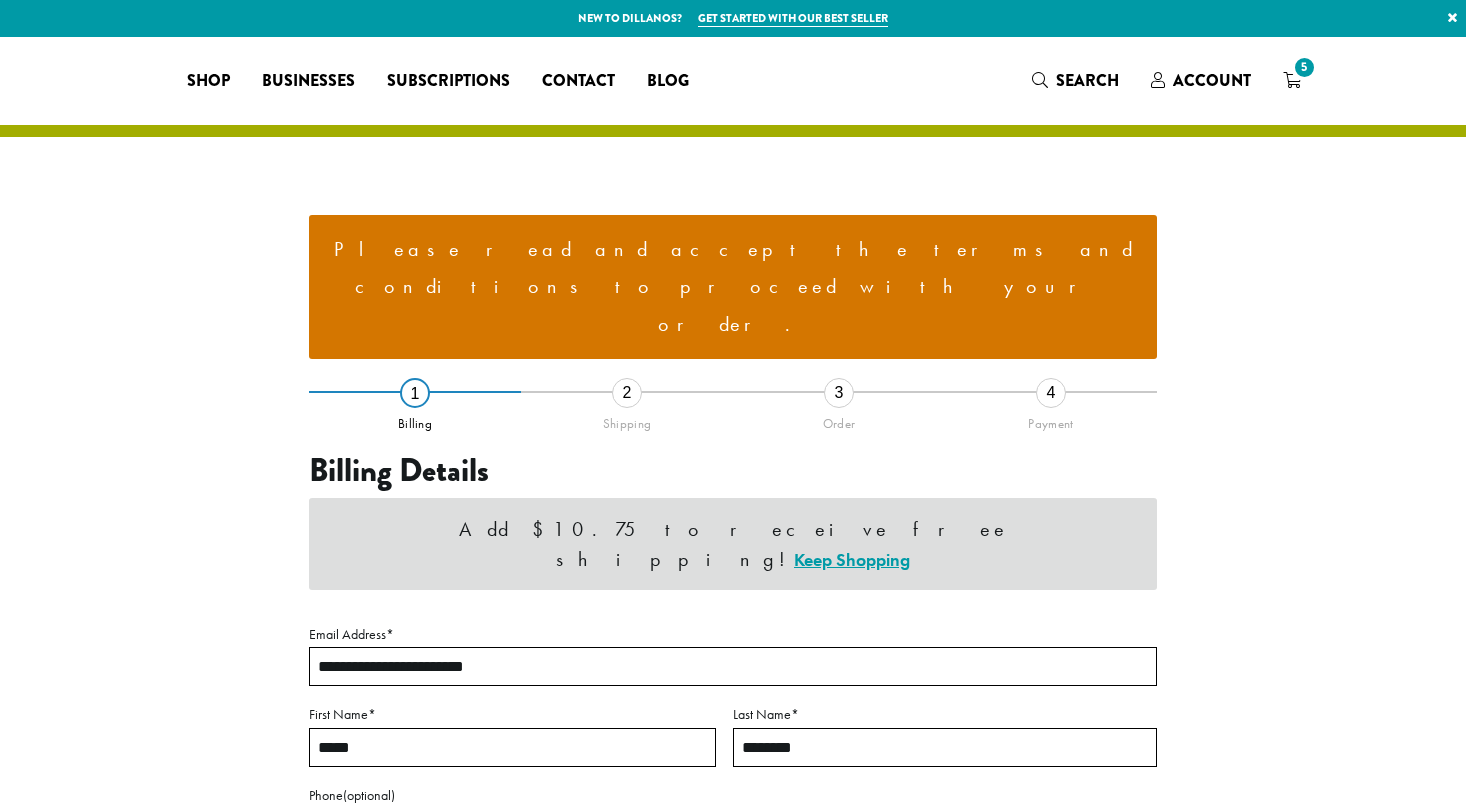 select on "**" 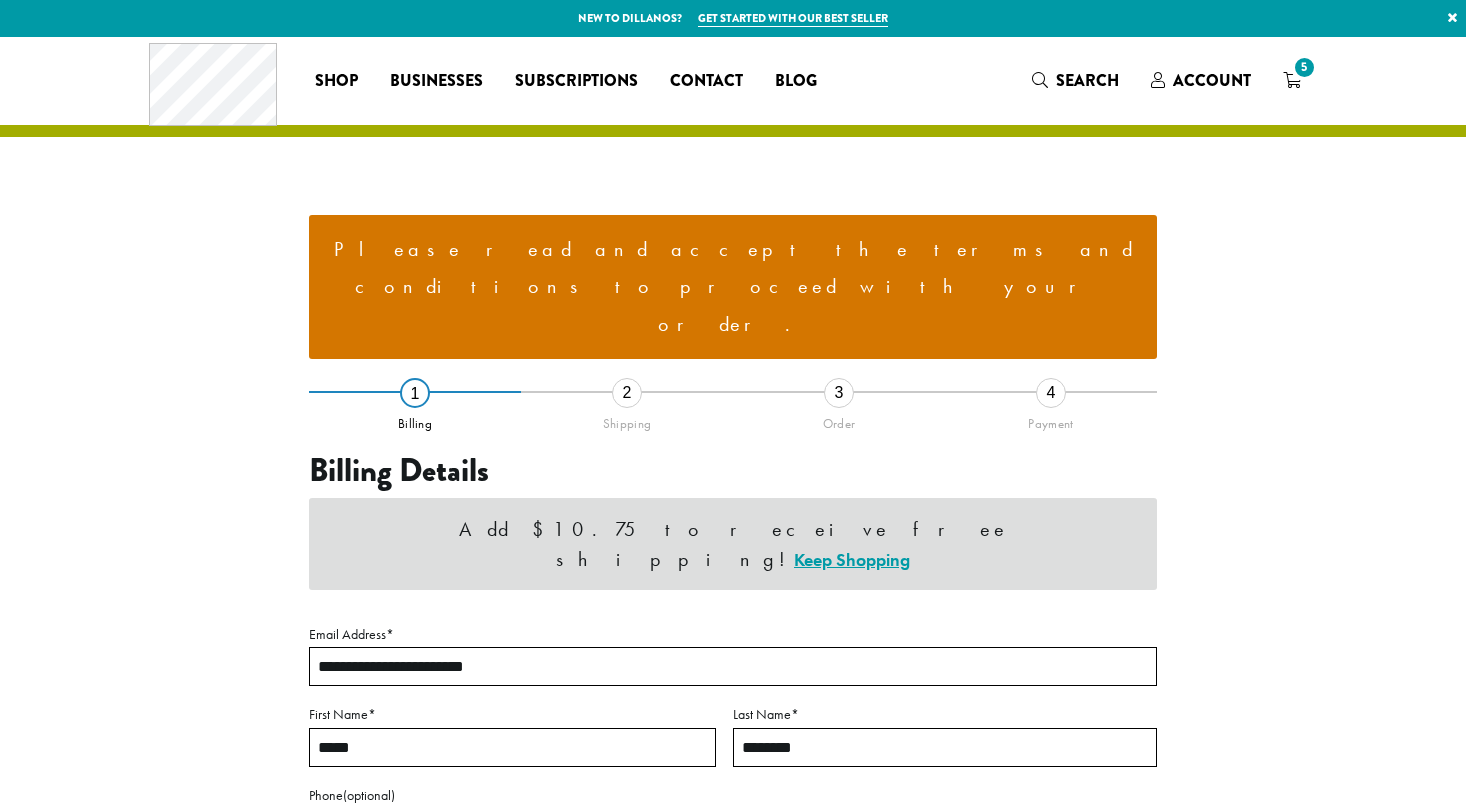 scroll, scrollTop: 0, scrollLeft: 0, axis: both 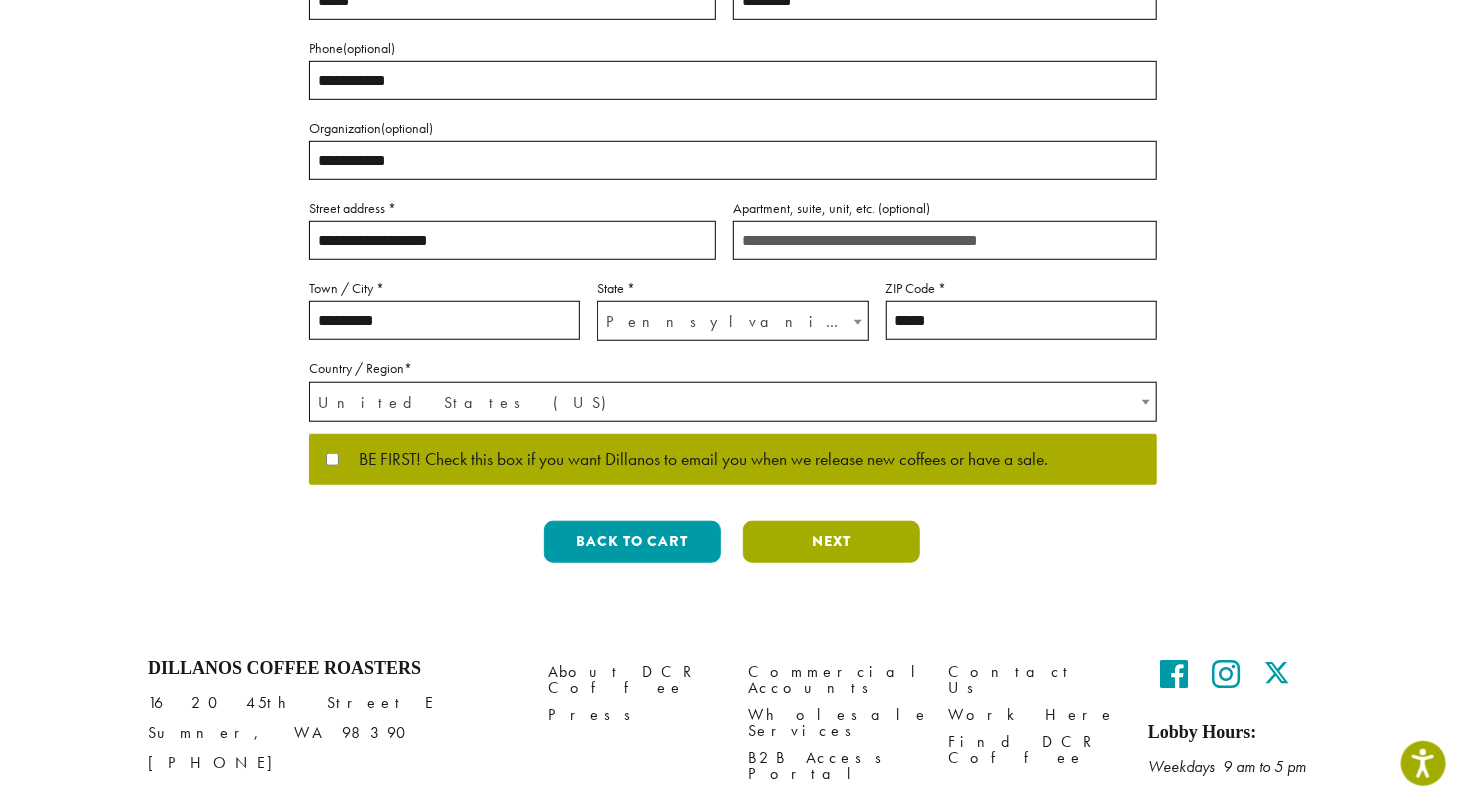click on "Next" at bounding box center [831, 542] 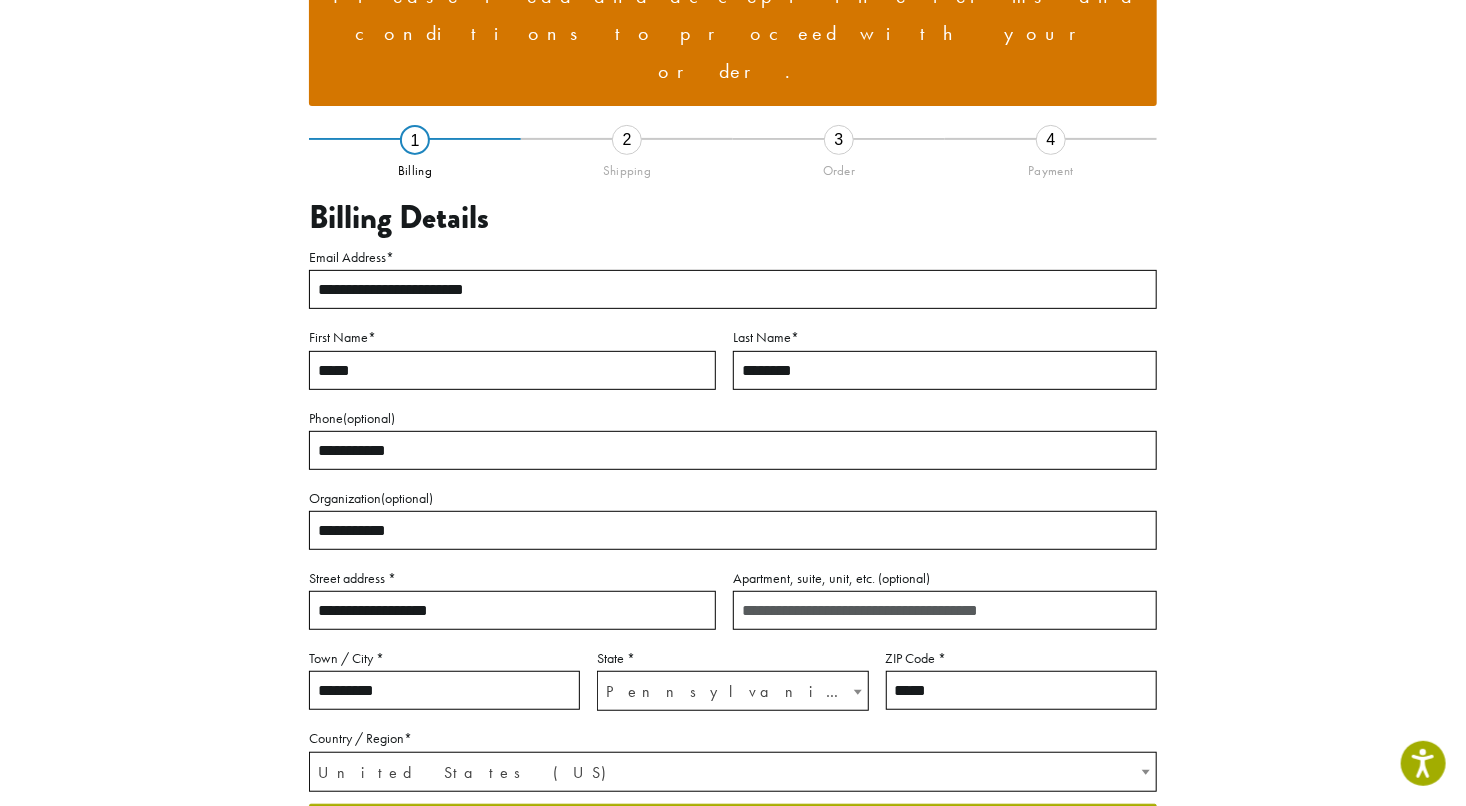 scroll, scrollTop: 168, scrollLeft: 0, axis: vertical 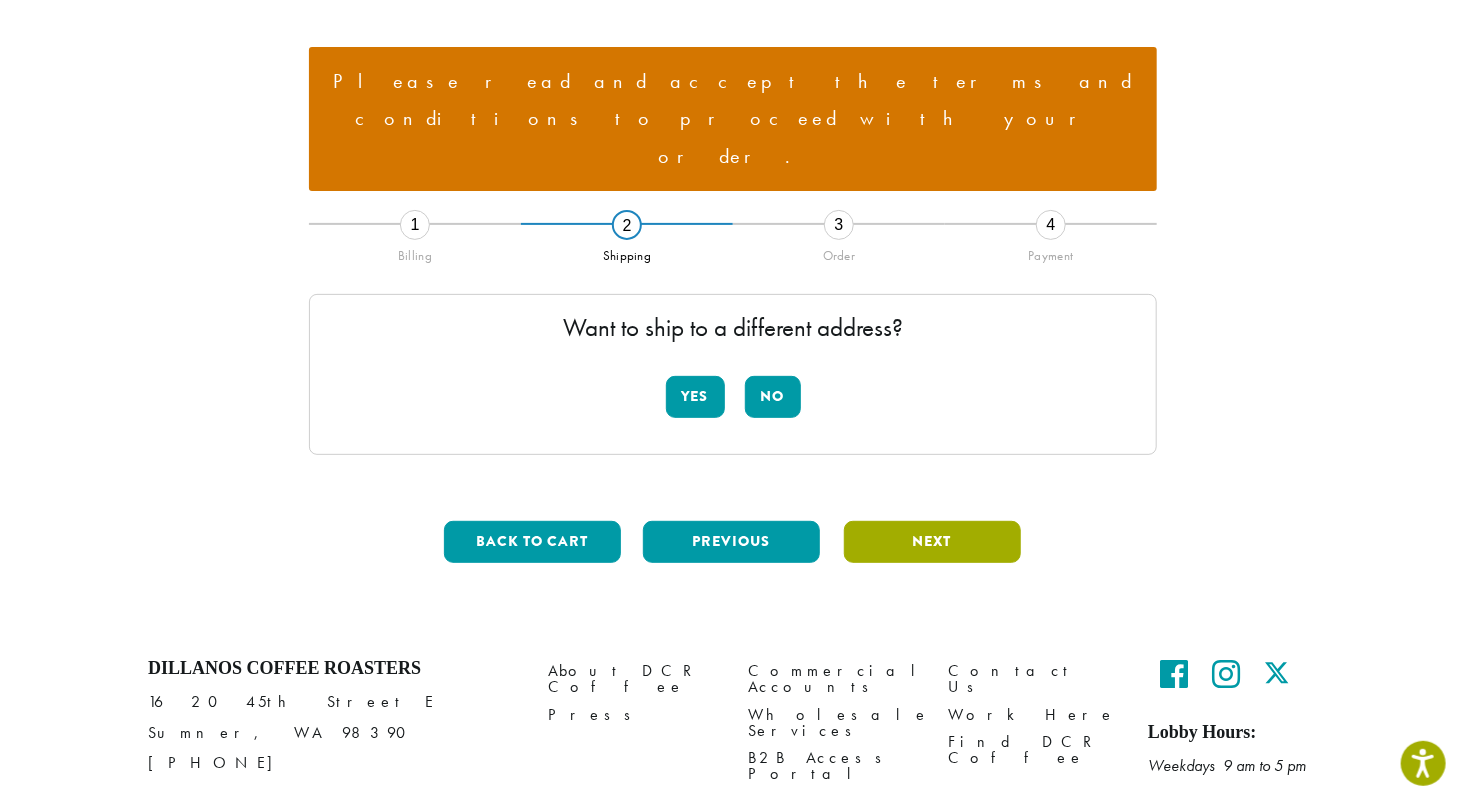 click on "Next" at bounding box center (932, 542) 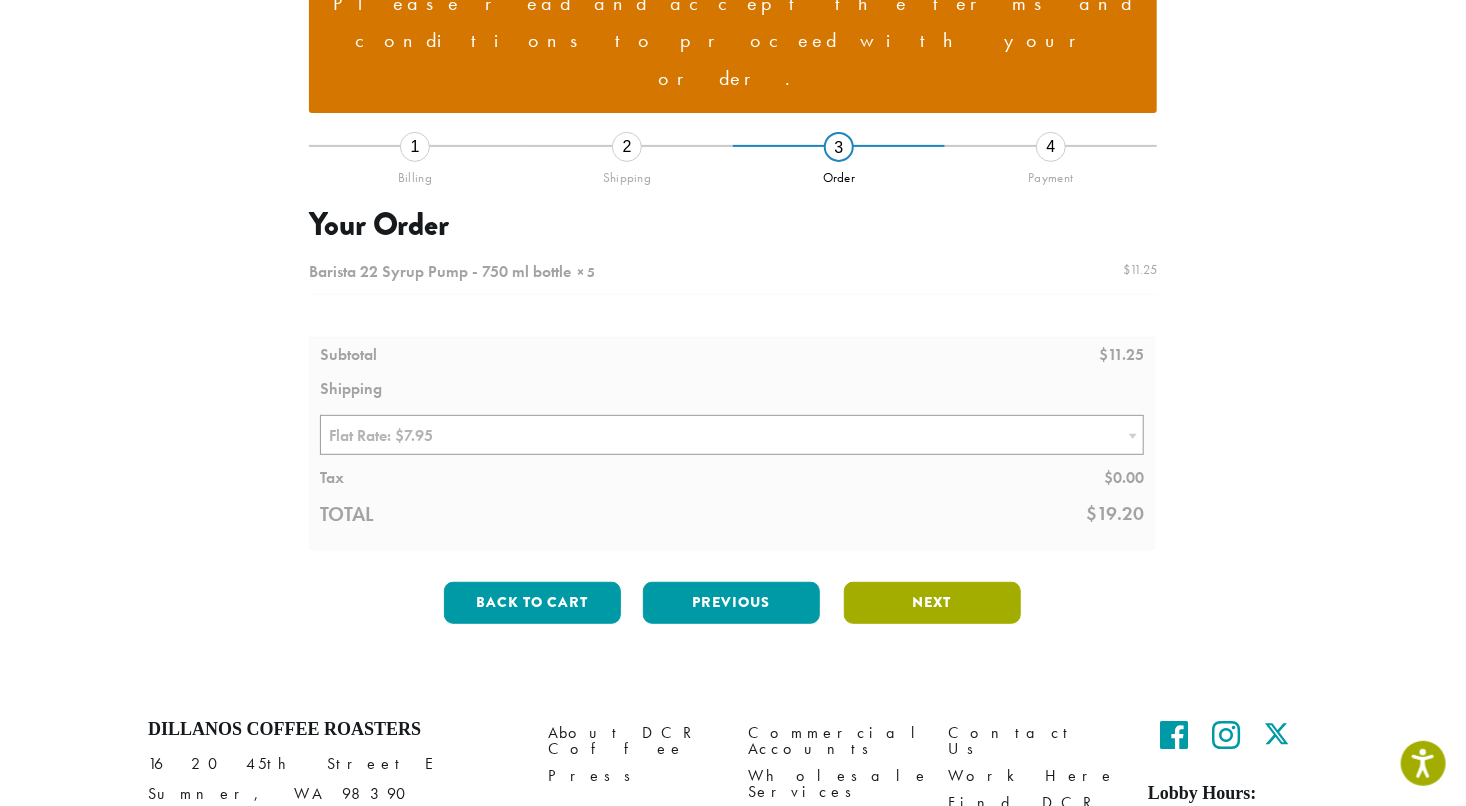click on "Next" at bounding box center (932, 603) 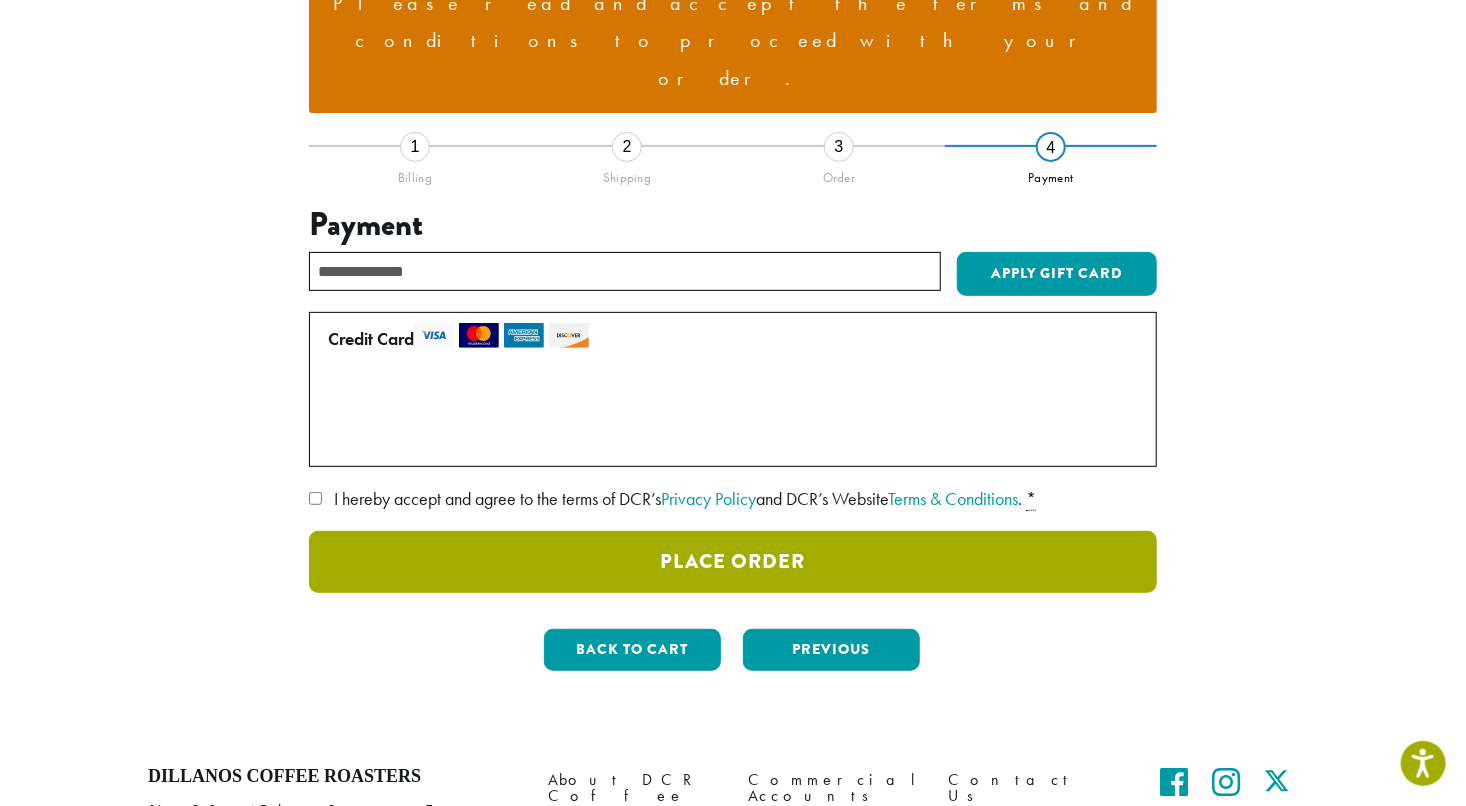 click on "Place Order" at bounding box center (733, 562) 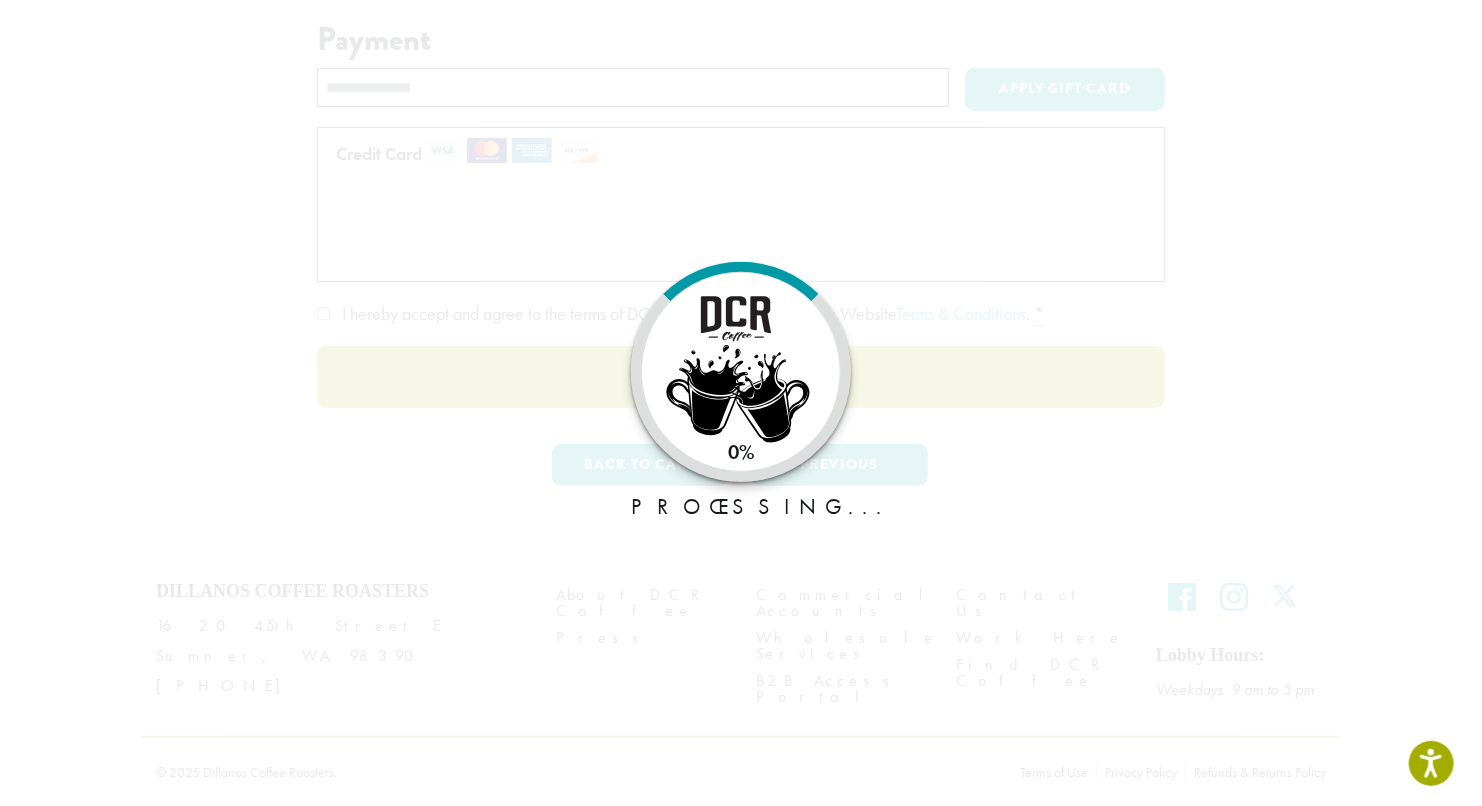 scroll, scrollTop: 222, scrollLeft: 0, axis: vertical 